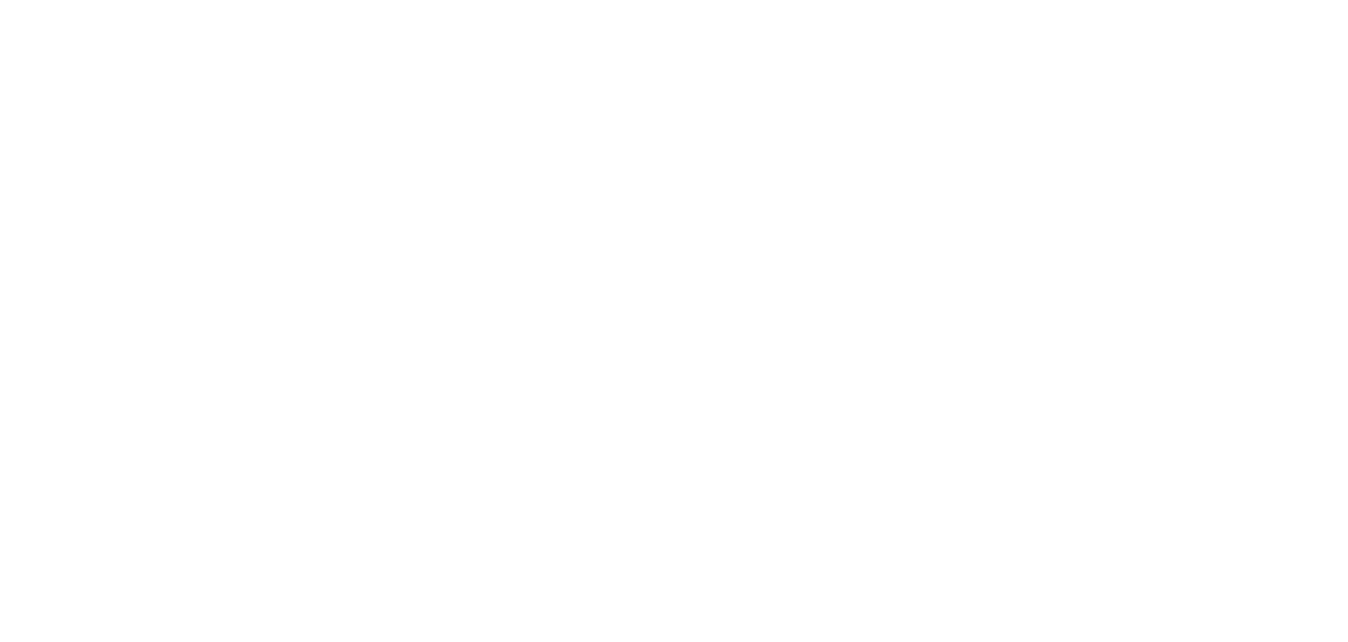 scroll, scrollTop: 0, scrollLeft: 0, axis: both 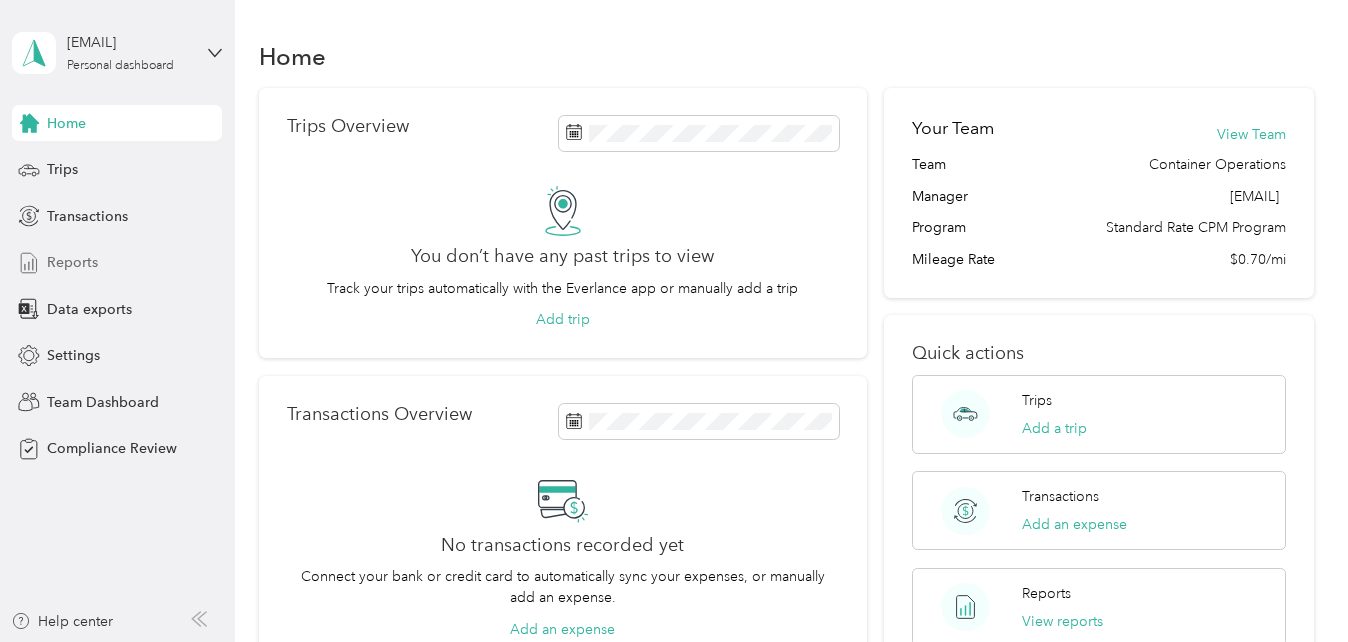 click on "Reports" at bounding box center (117, 263) 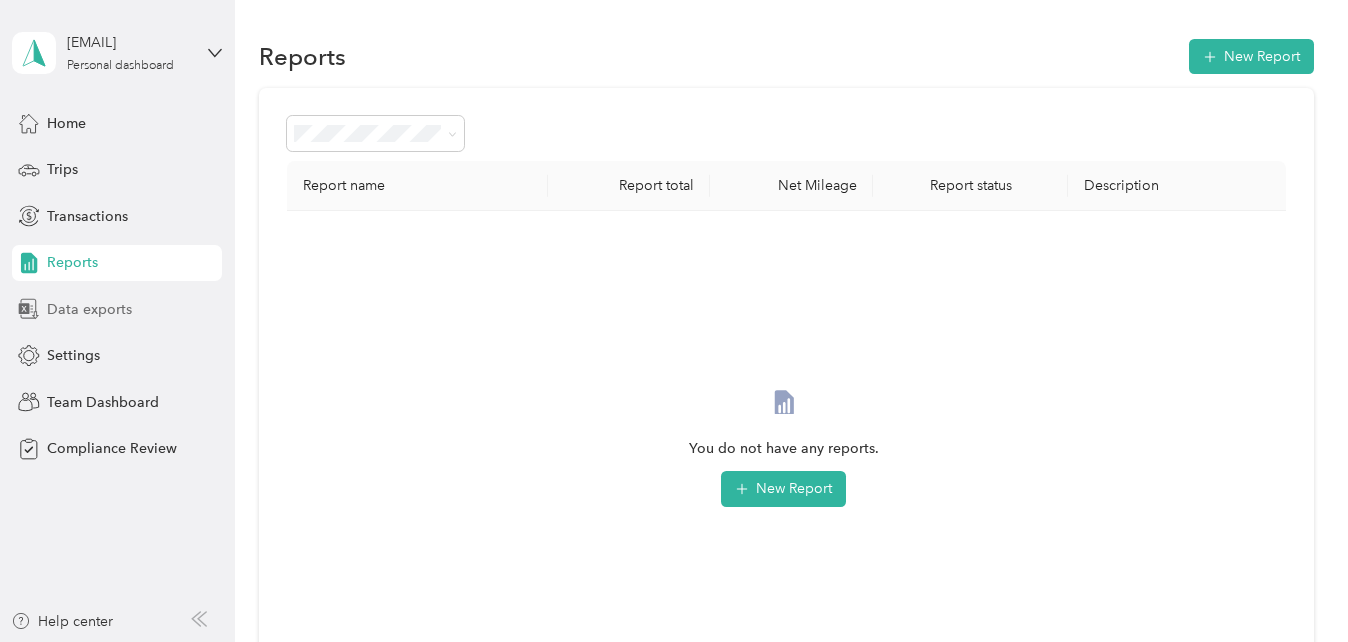click on "Data exports" at bounding box center (89, 309) 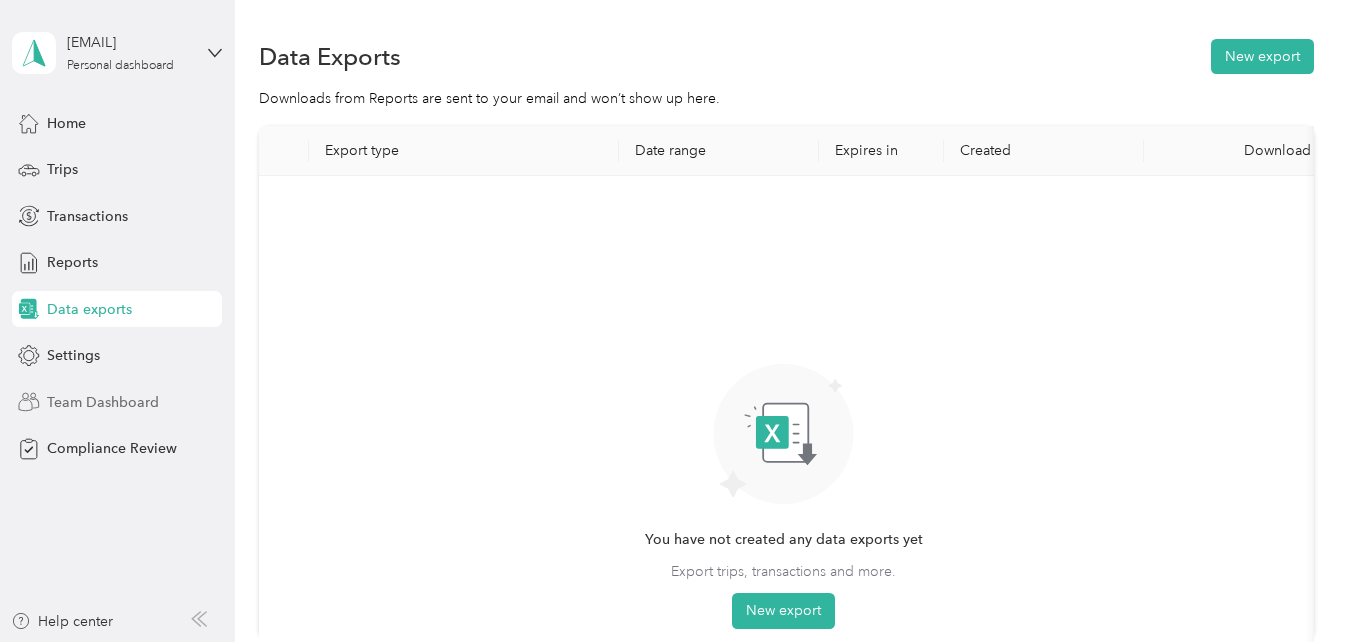 click on "Team Dashboard" at bounding box center [117, 402] 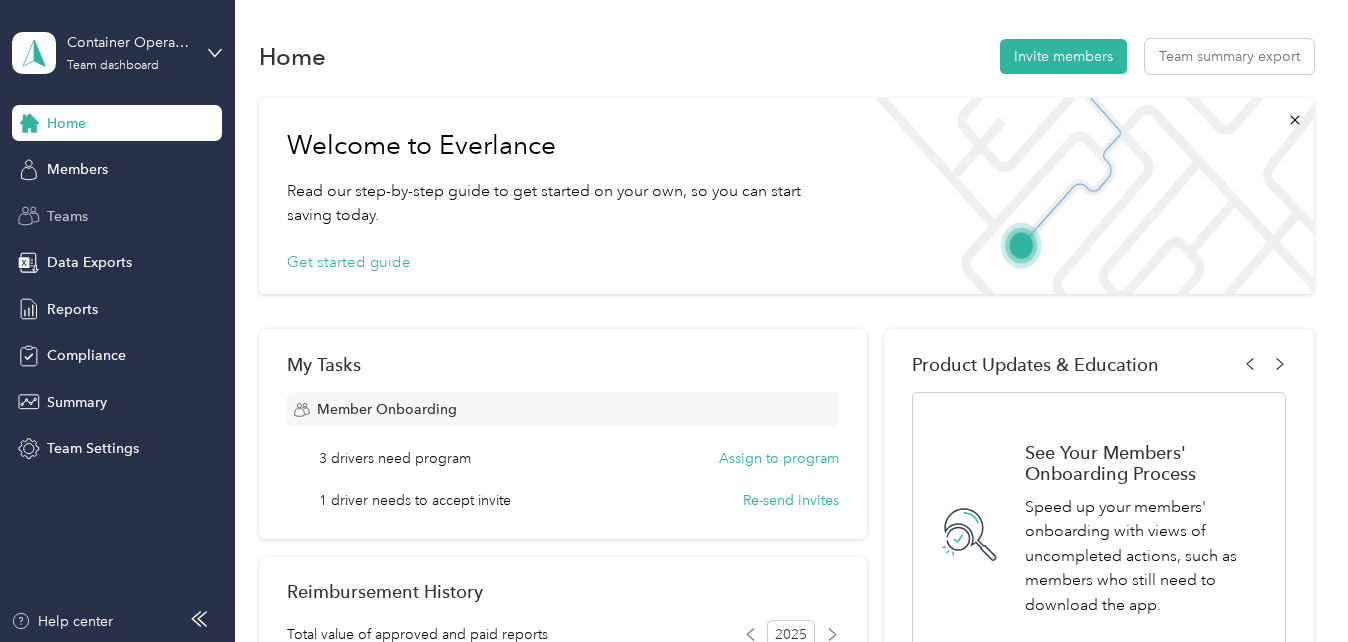 click on "Teams" at bounding box center (67, 216) 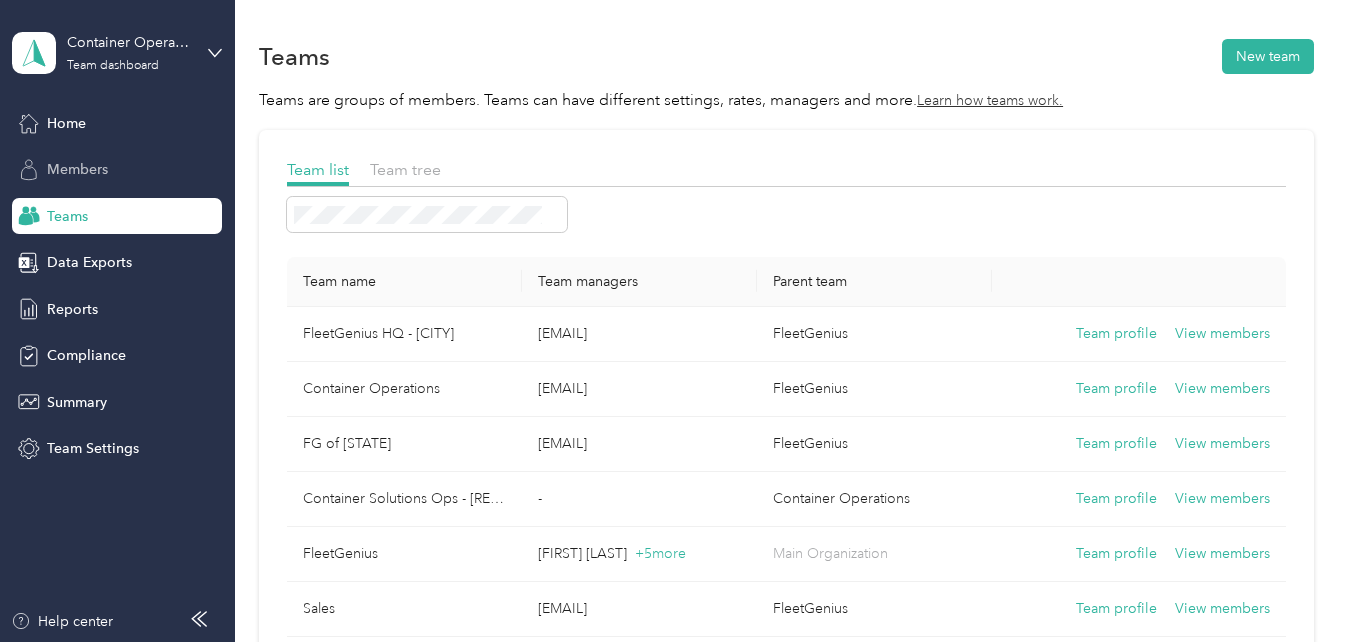 click on "Members" at bounding box center [77, 169] 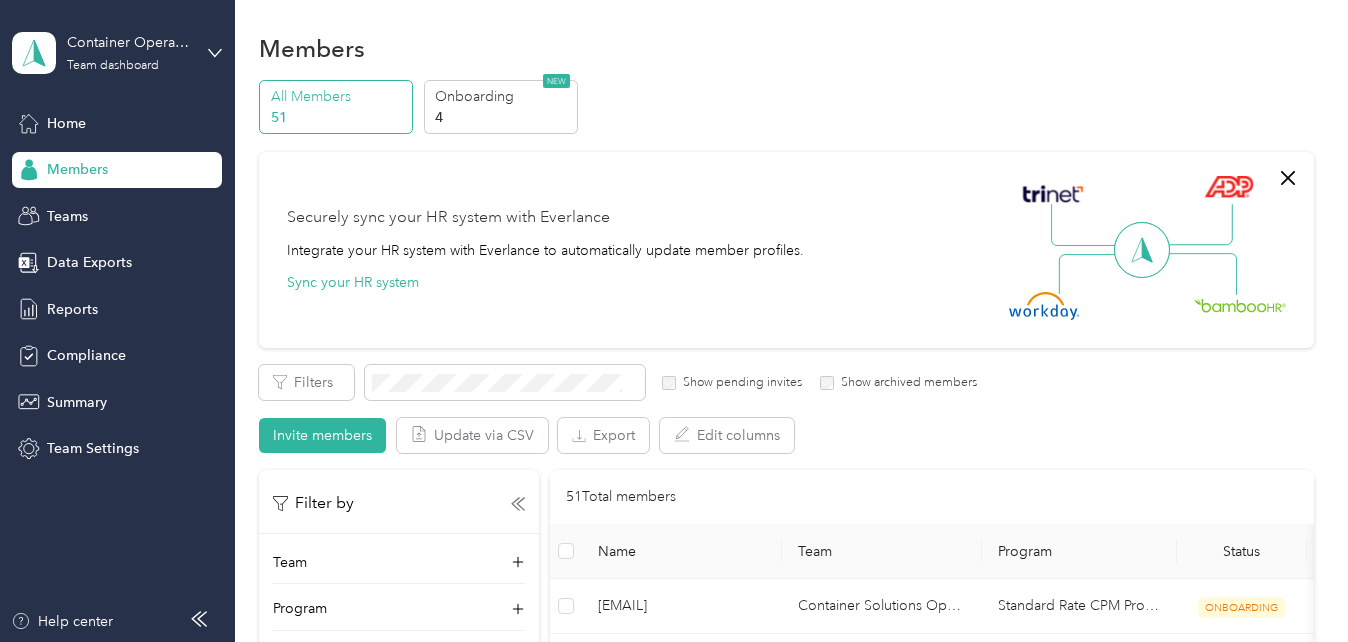 scroll, scrollTop: 0, scrollLeft: 0, axis: both 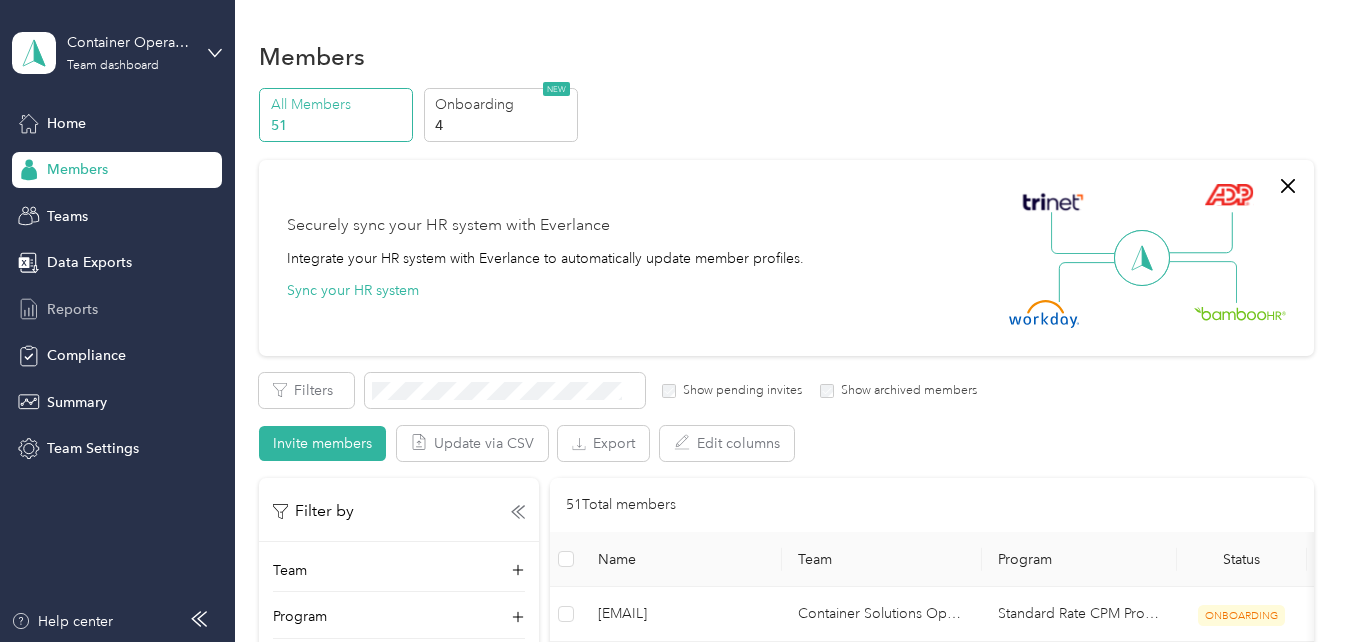 click on "Reports" at bounding box center [72, 309] 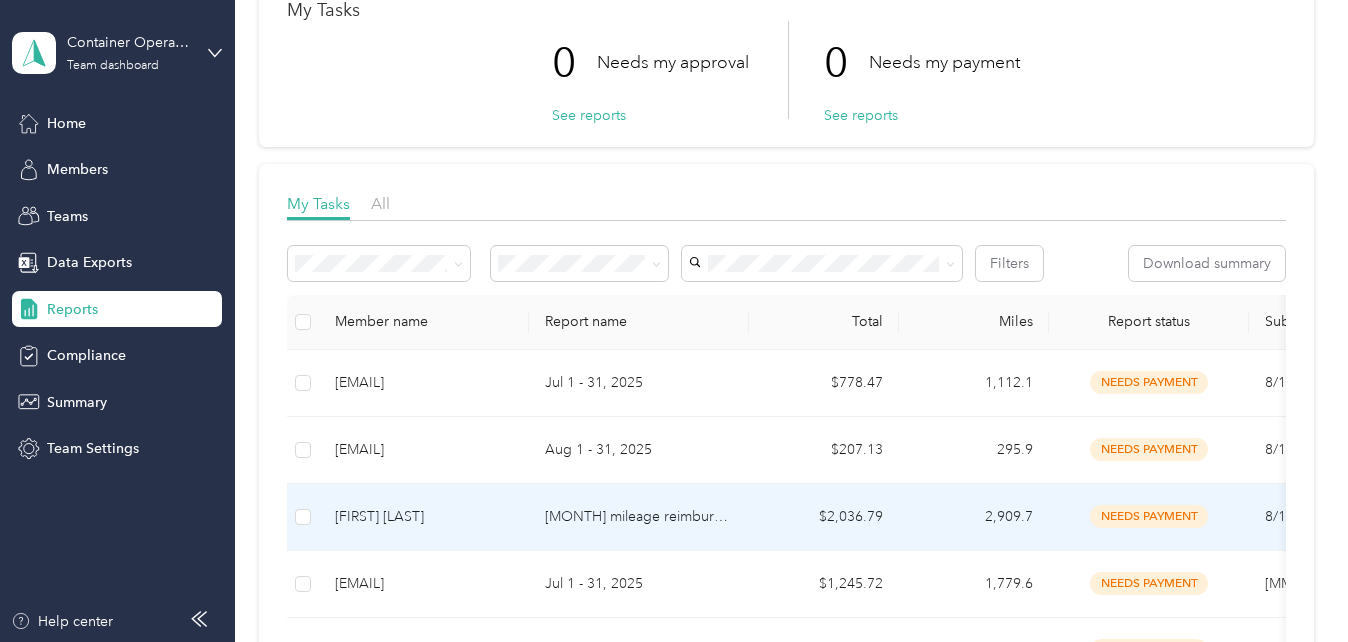 scroll, scrollTop: 100, scrollLeft: 0, axis: vertical 